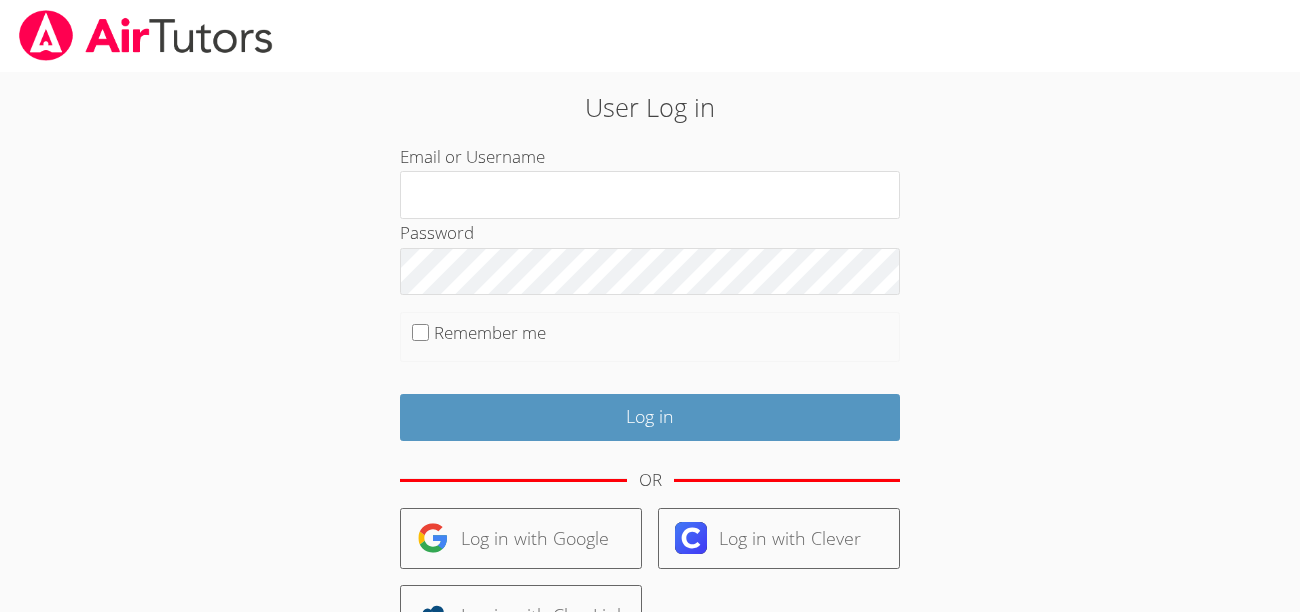 scroll, scrollTop: 0, scrollLeft: 0, axis: both 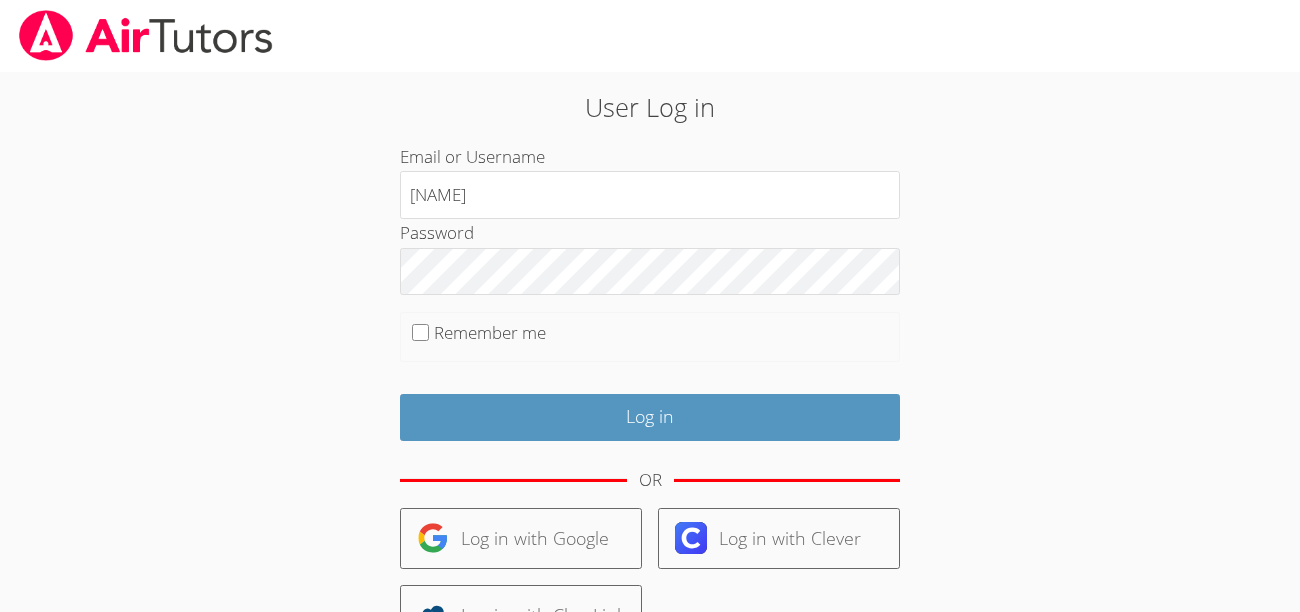 click on "User Log in Email or Username [EMAIL] Password Remember me Log in OR Log in with Google  Log in with Clever  Log in with ClassLink  User Sign Up Trouble Logging In?" at bounding box center (650, 424) 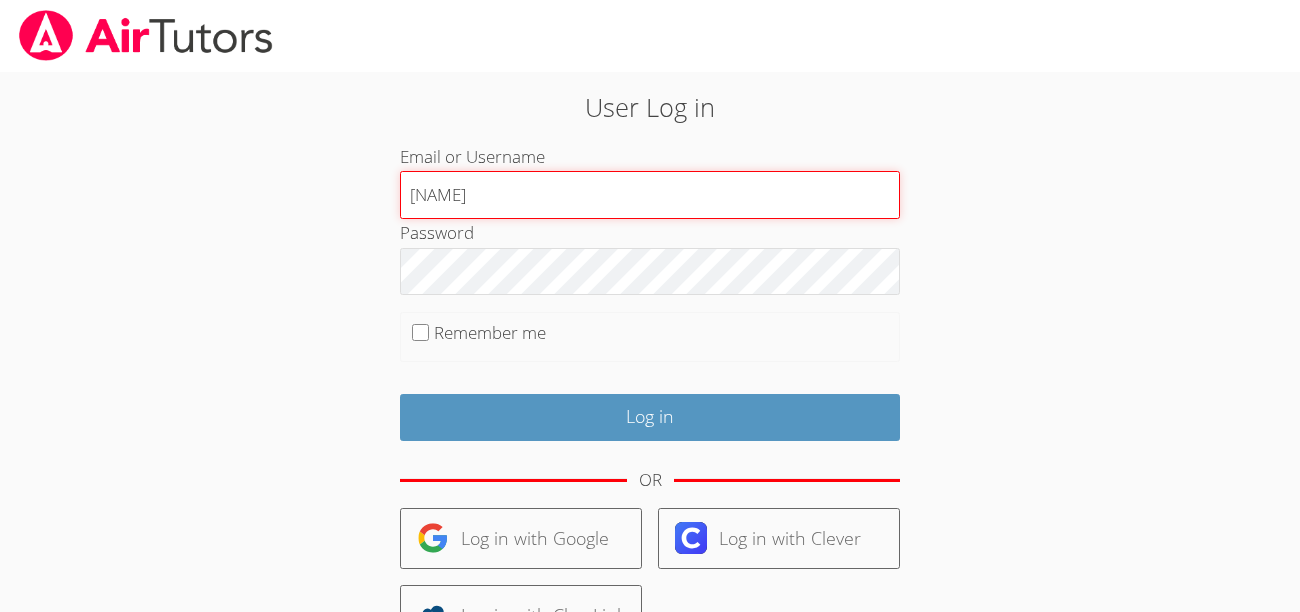 click on "[NAME]" at bounding box center [650, 195] 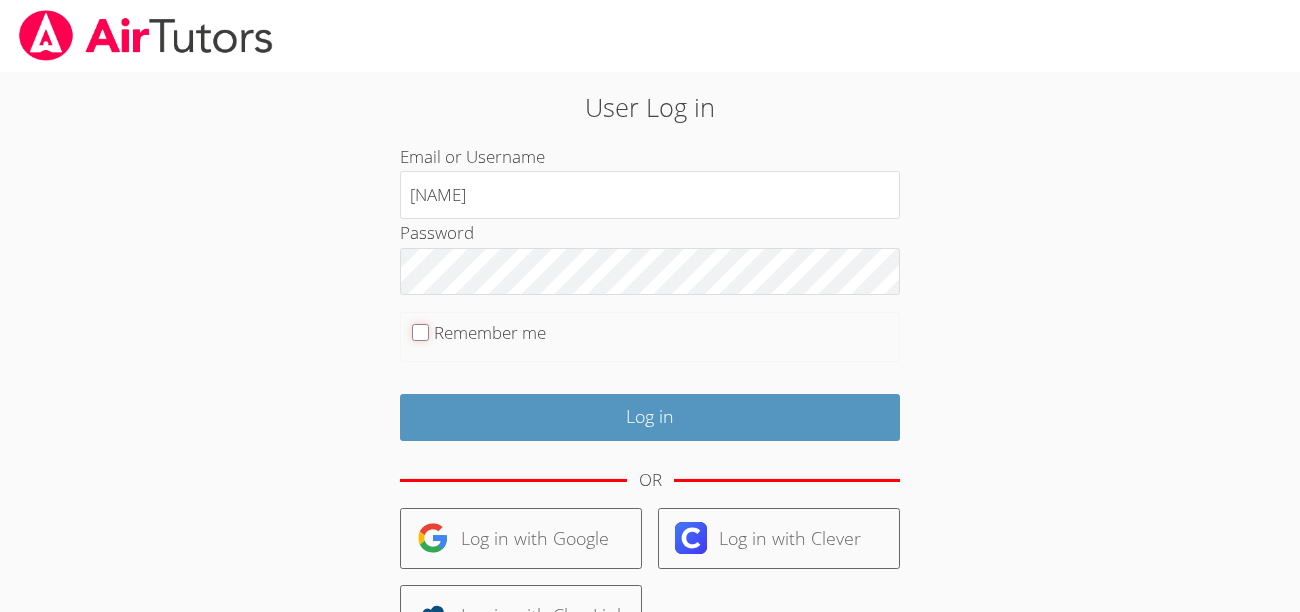 click on "Remember me" at bounding box center [420, 332] 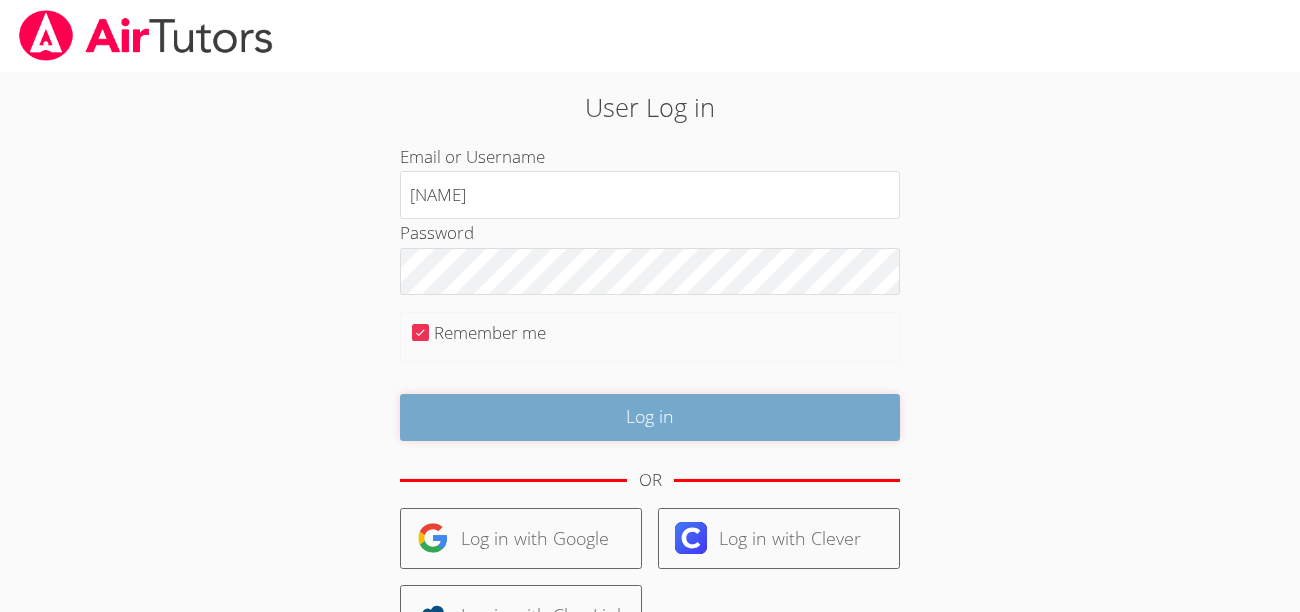 click on "Log in" at bounding box center (650, 417) 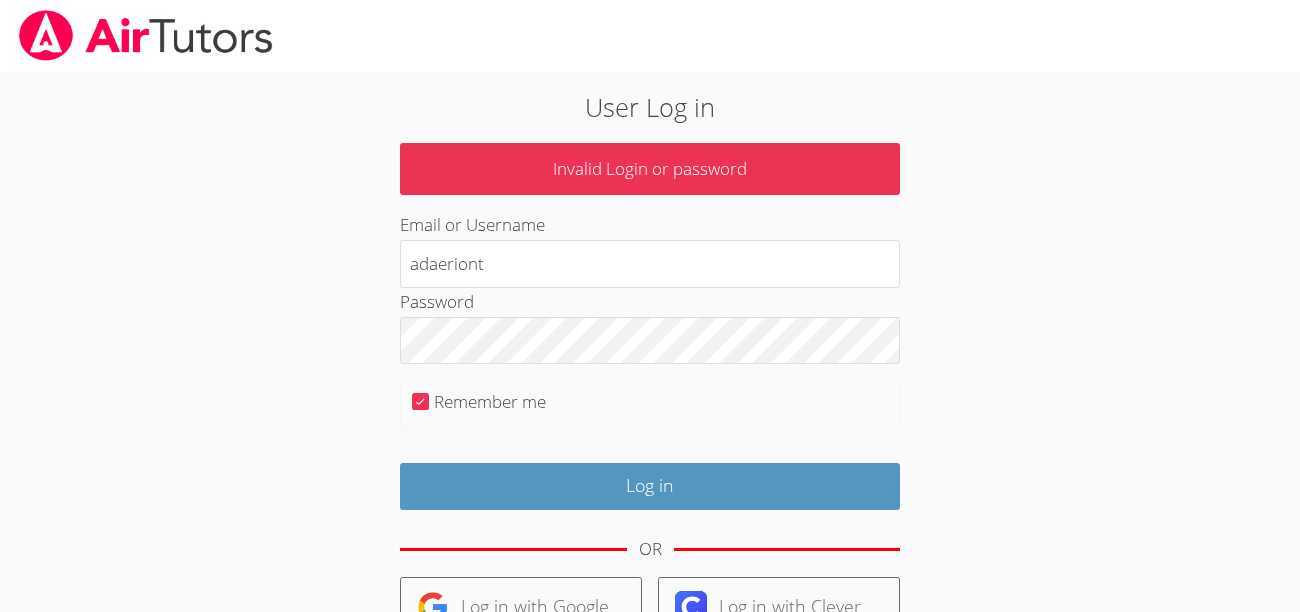 scroll, scrollTop: 0, scrollLeft: 0, axis: both 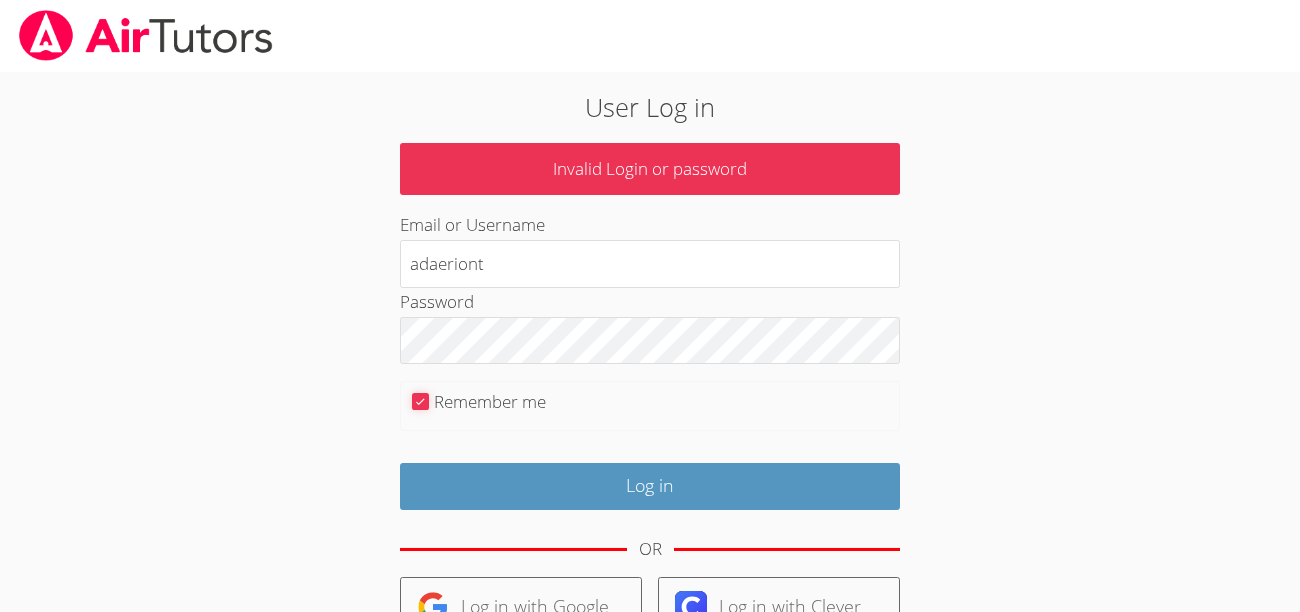 click on "Remember me" at bounding box center (420, 401) 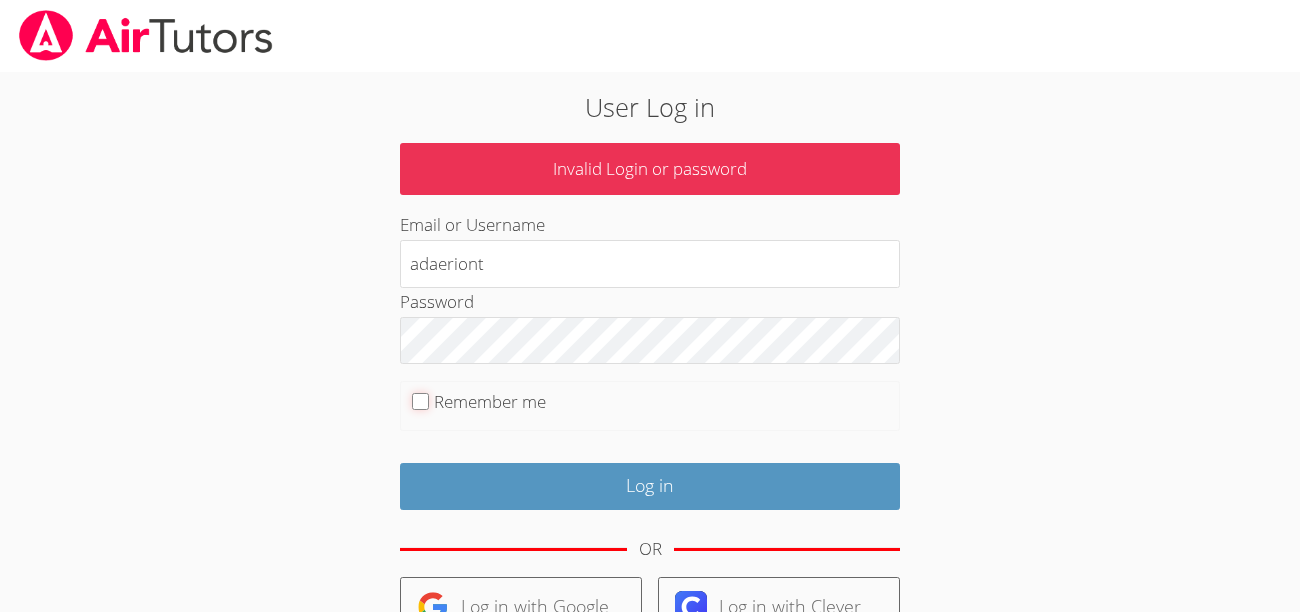 click on "Remember me" at bounding box center (420, 401) 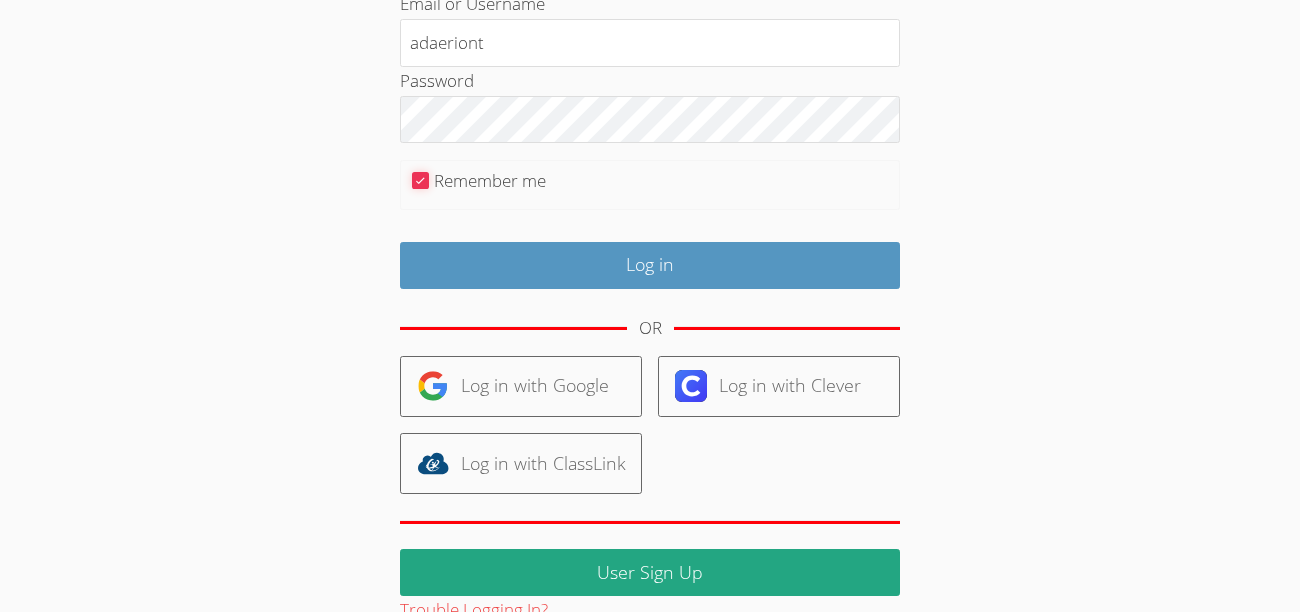 scroll, scrollTop: 262, scrollLeft: 0, axis: vertical 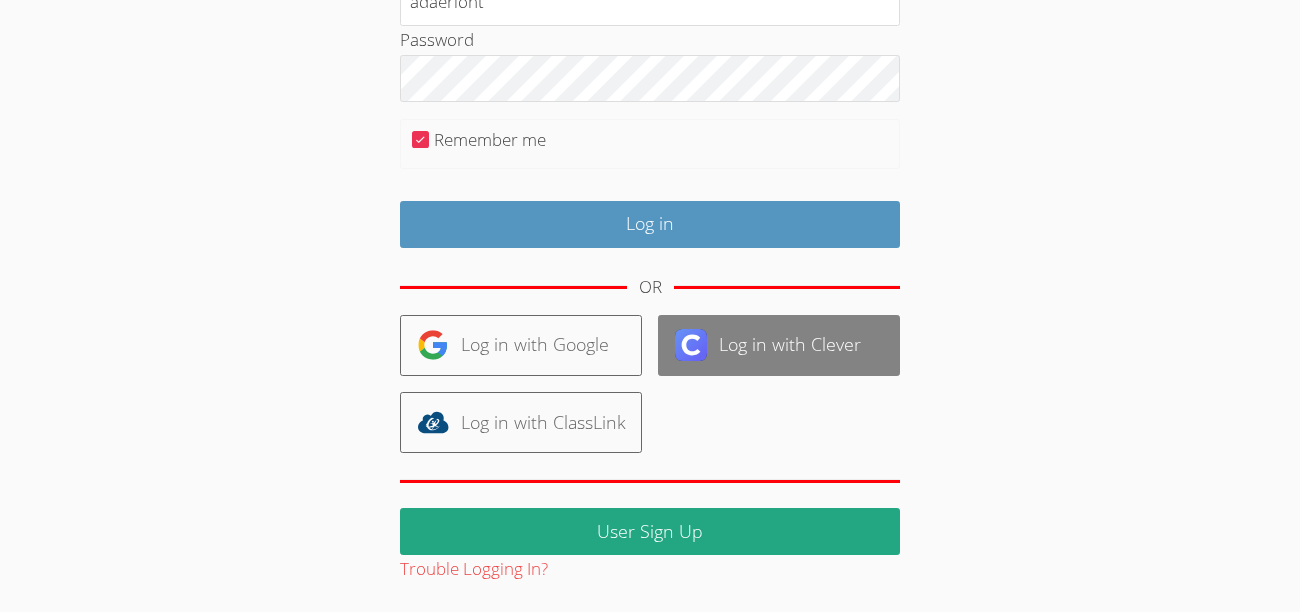 click on "Log in with Clever" at bounding box center (779, 345) 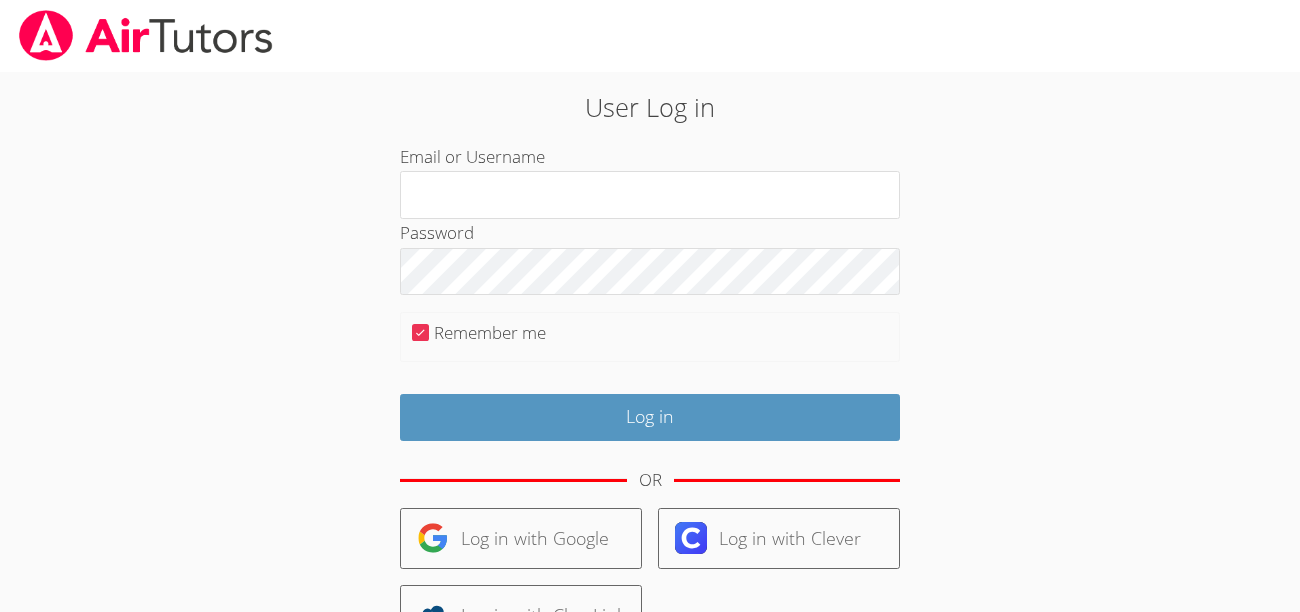 scroll, scrollTop: 0, scrollLeft: 0, axis: both 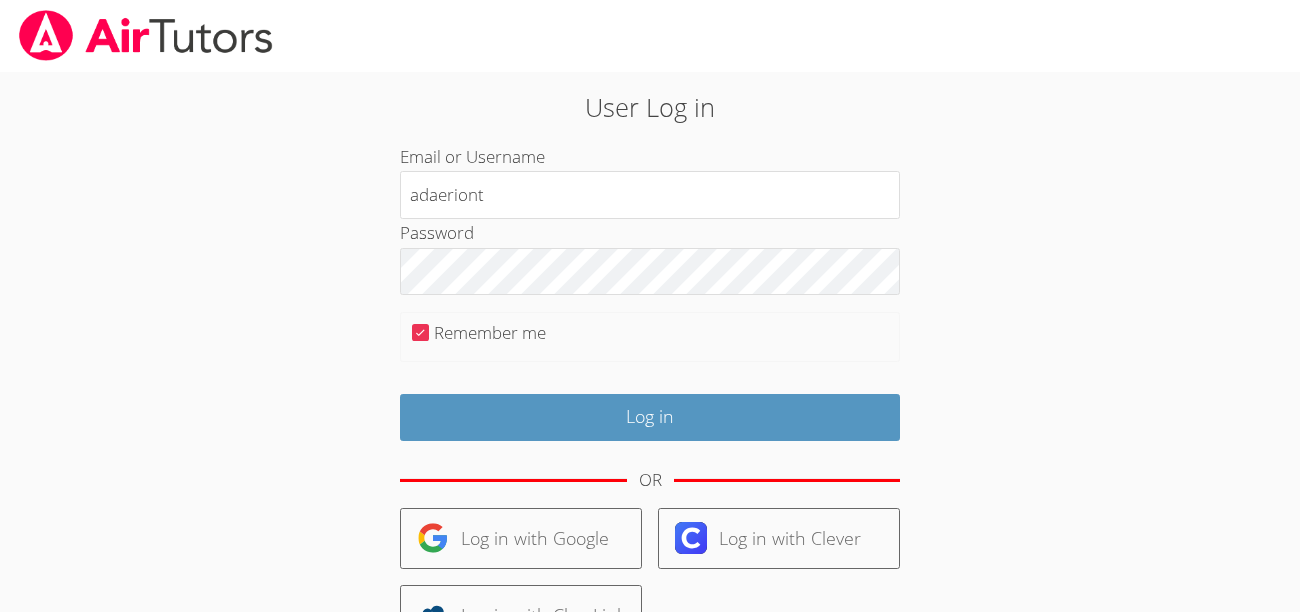 type on "[NAME]" 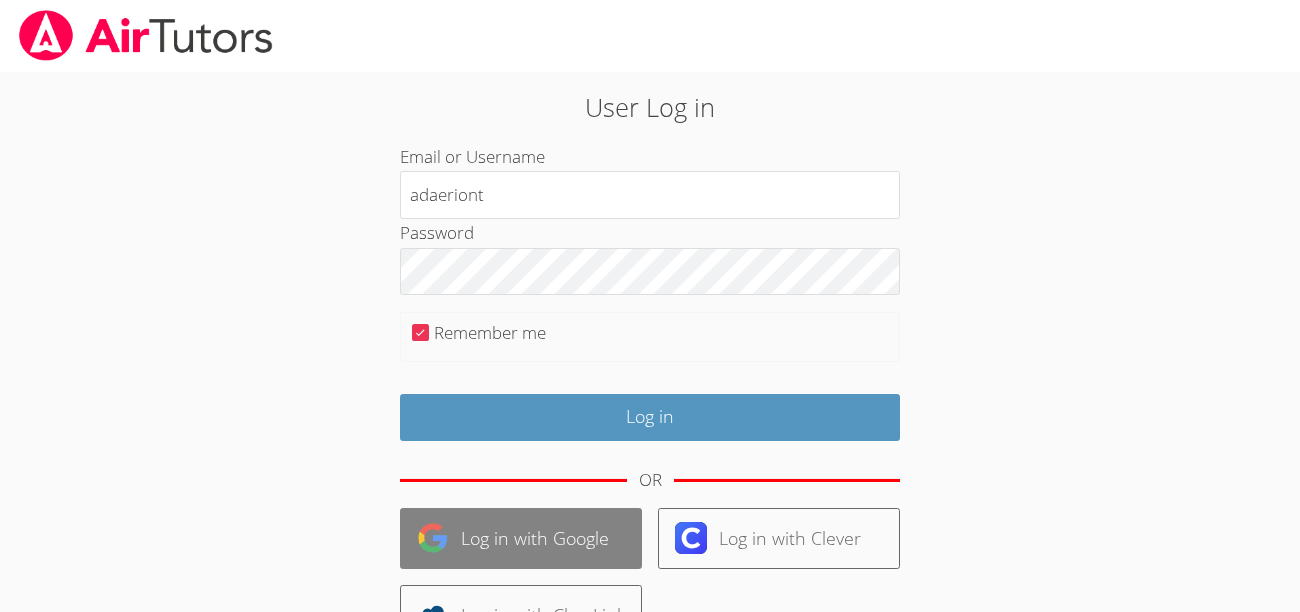 click on "Log in with Google" at bounding box center (521, 538) 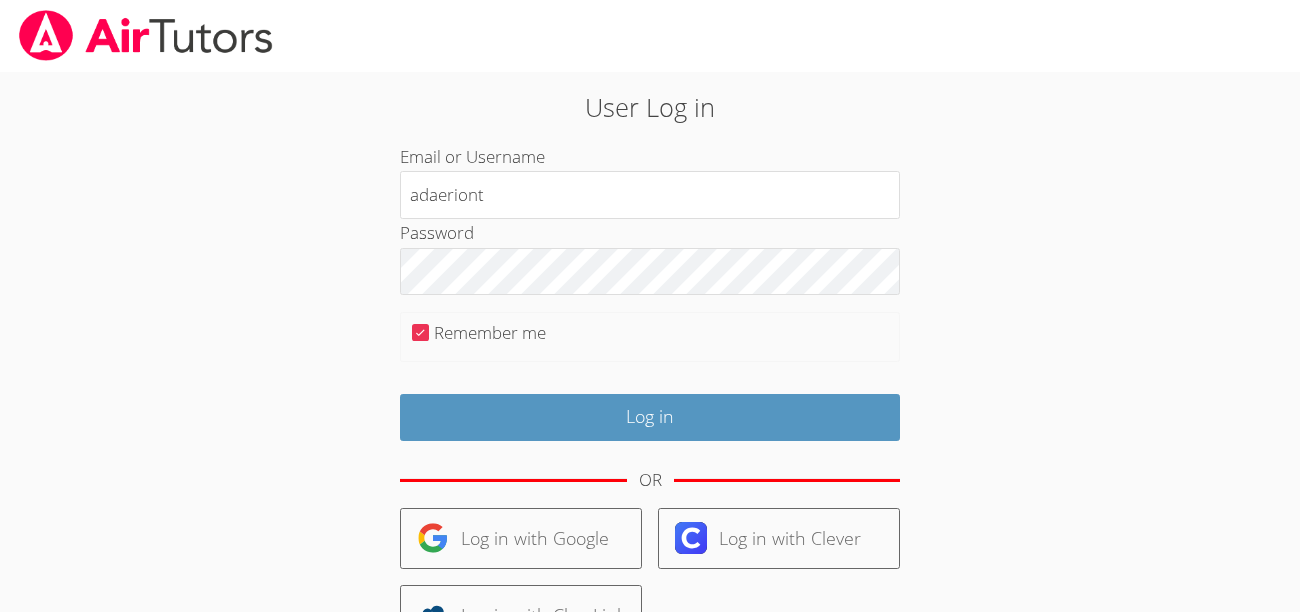 scroll, scrollTop: 0, scrollLeft: 0, axis: both 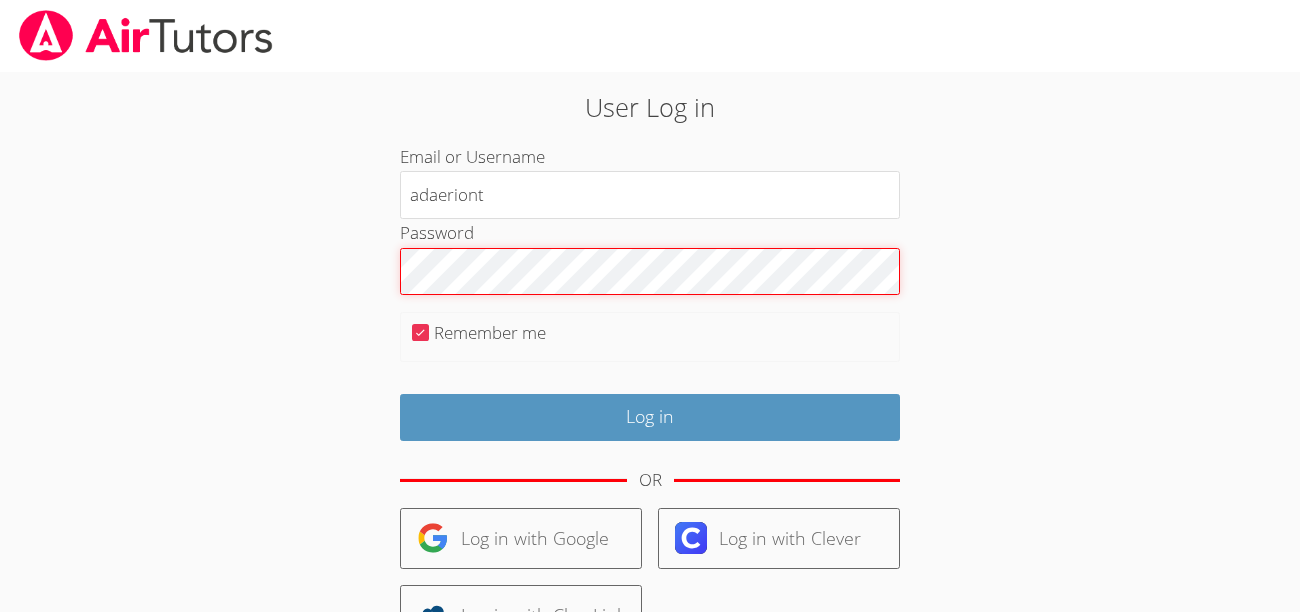 click on "Log in" at bounding box center (650, 417) 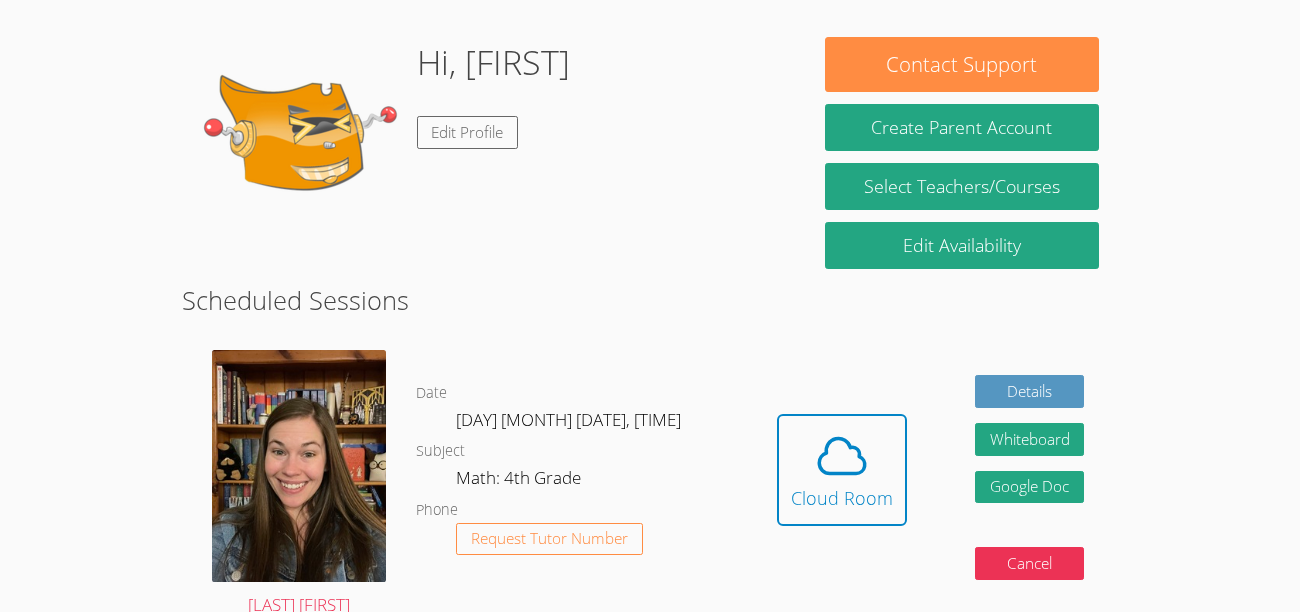 scroll, scrollTop: 160, scrollLeft: 0, axis: vertical 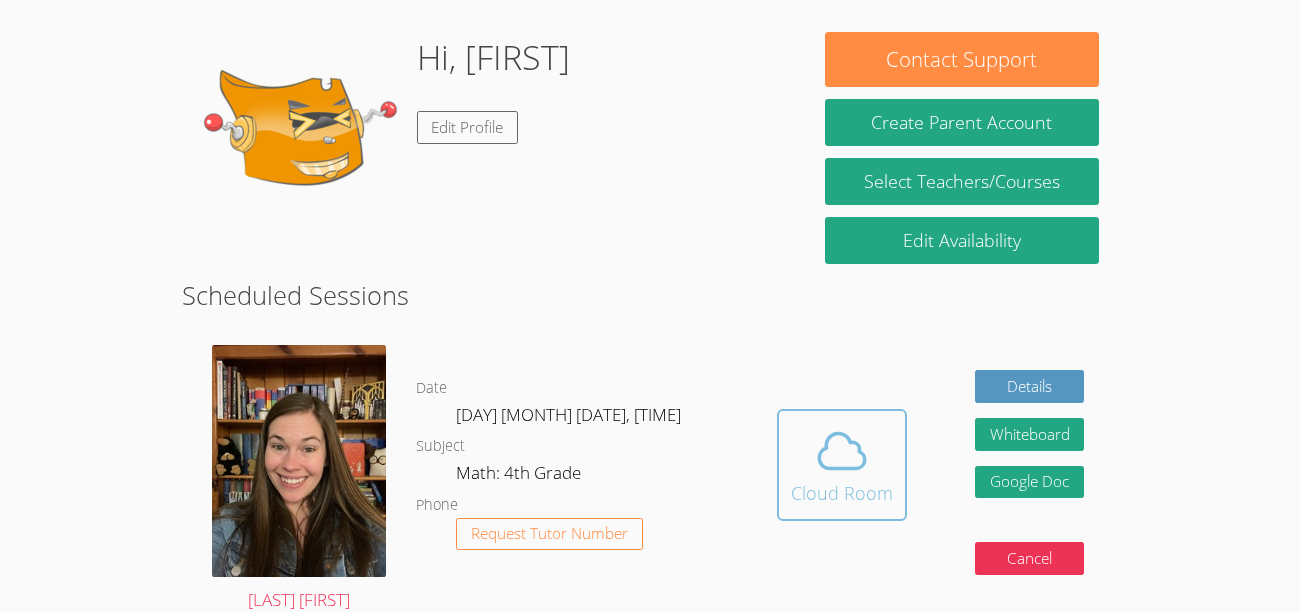 click on "Cloud Room" at bounding box center [842, 493] 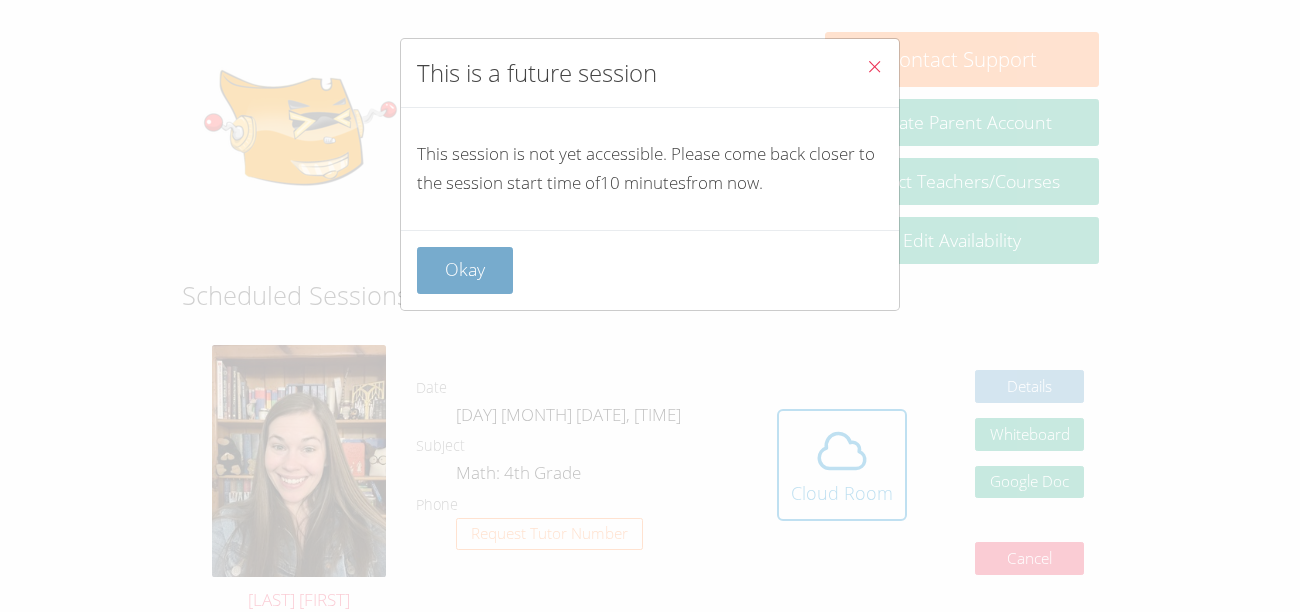 click on "Okay" at bounding box center (465, 270) 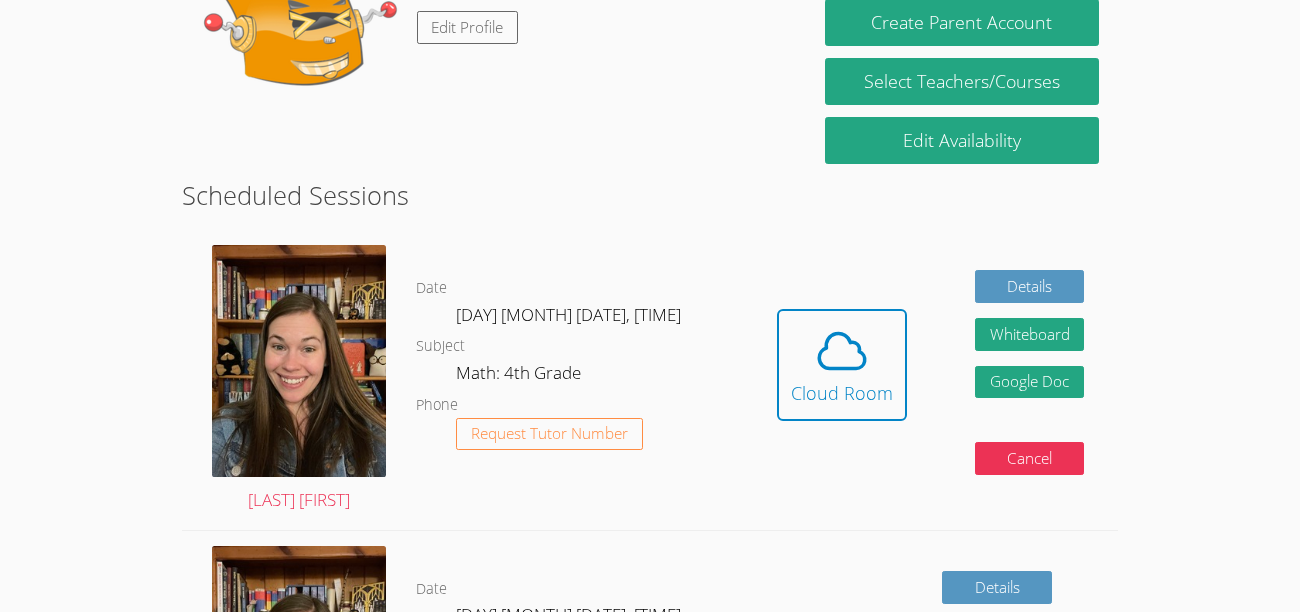 scroll, scrollTop: 268, scrollLeft: 0, axis: vertical 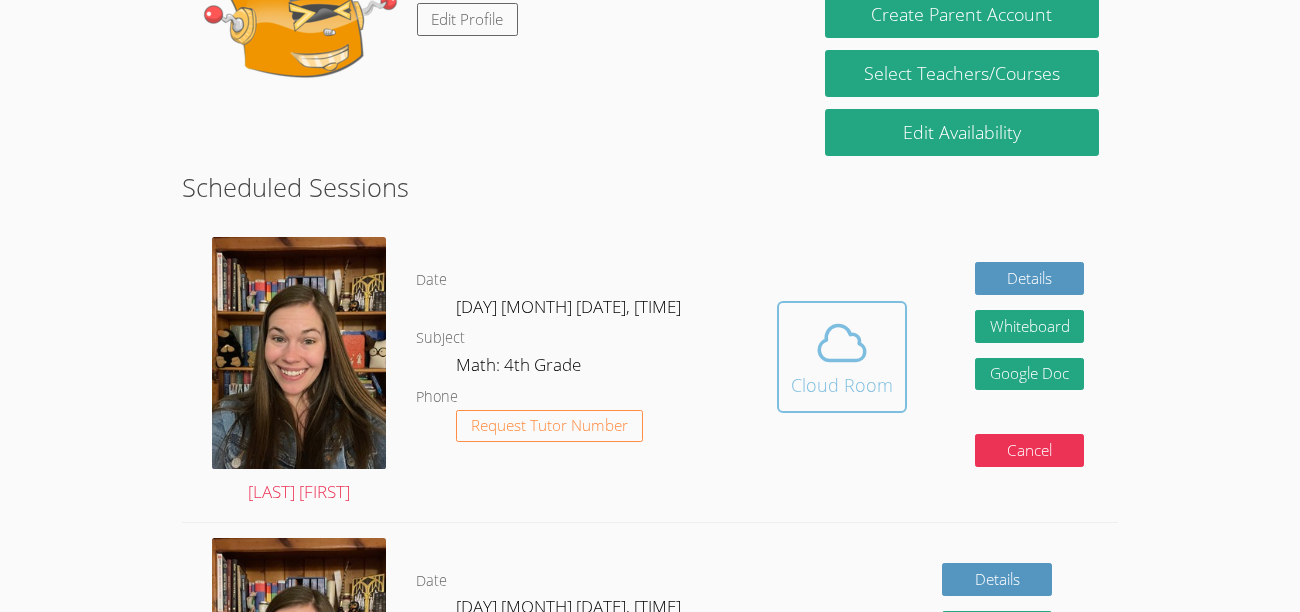 click on "Cloud Room" at bounding box center [842, 385] 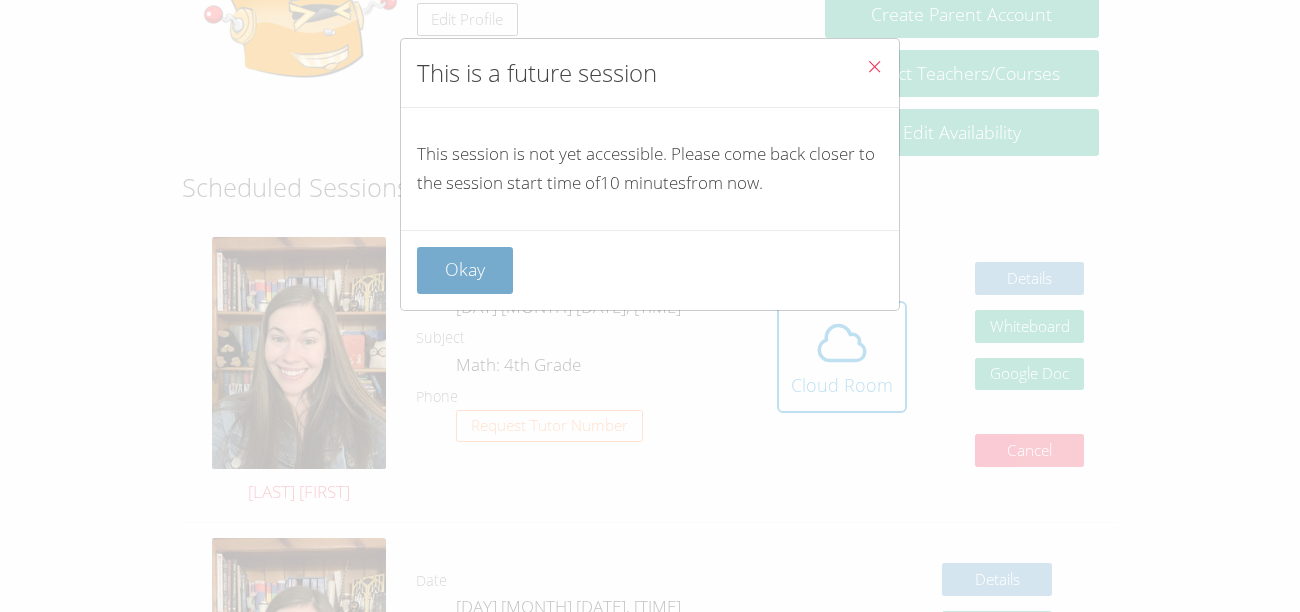 click on "Okay" at bounding box center [465, 270] 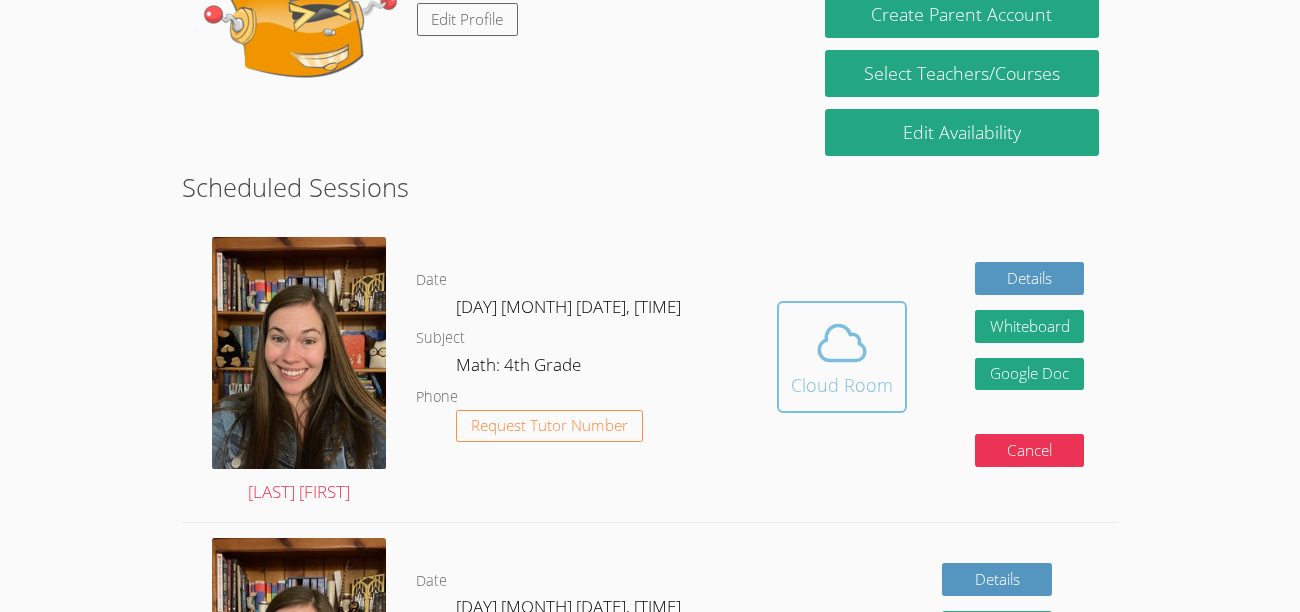 click 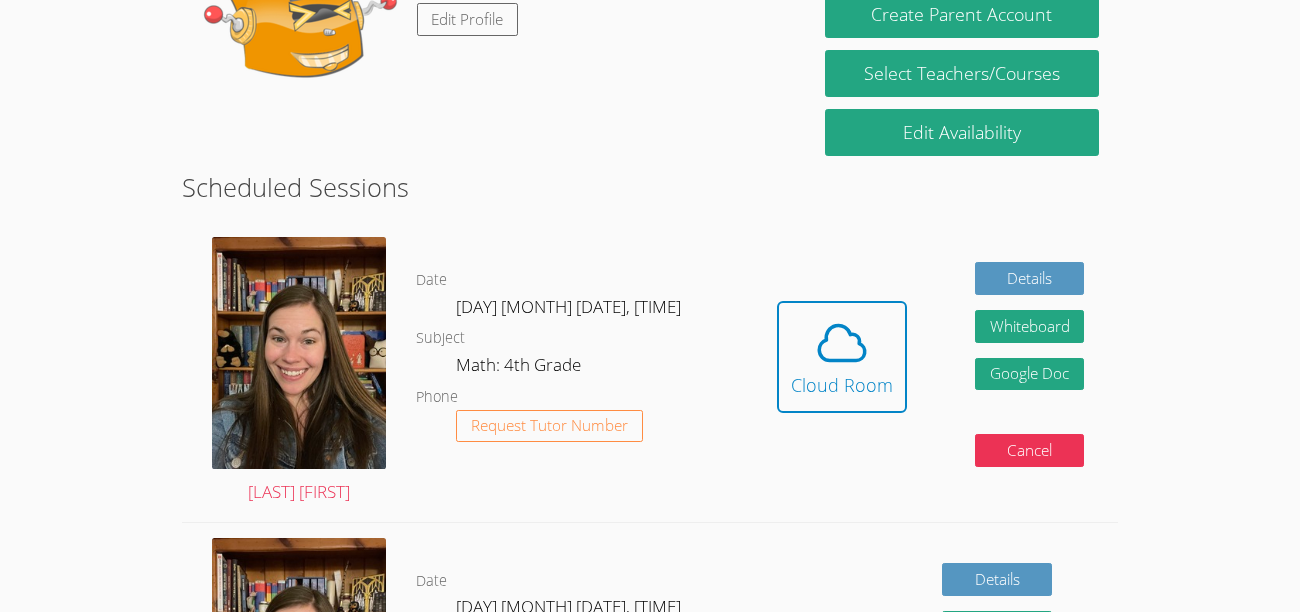 click on "Signed in successfully Hi, A'Daerion Edit Profile Contact Support Create Parent Account Select Teachers/Courses Edit Availability Scheduled Sessions Roxanne Sego Date Wed Aug 6, 9:00 AM Subject Math: 4th Grade Phone Request Tutor Number Hidden Cloud Room Details Whiteboard Hidden Google Doc   Cancel Roxanne Sego Date Mon Aug 11, 9:00 AM Subject Math: 4th Grade Phone Request Tutor Number Details Whiteboard Hidden Google Doc   Cancel Roxanne Sego Date Wed Aug 13, 9:00 AM Subject Math: 4th Grade Phone Request Tutor Number Details Whiteboard Hidden Google Doc   Cancel Roxanne Sego Date Mon Aug 18, 9:00 AM Subject Math: 4th Grade Phone Request Tutor Number Details Whiteboard Hidden Google Doc   Cancel Roxanne Sego Date Wed Aug 20, 9:00 AM Subject Math: 4th Grade Phone Request Tutor Number Details   Cancel Roxanne Sego Date Mon Aug 25, 9:00 AM Subject Math: 4th Grade Phone Request Tutor Number Details   Cancel Roxanne Sego Date Wed Aug 27, 9:00 AM Subject Math: 4th Grade Phone Request Tutor Number Details" at bounding box center (650, 1227) 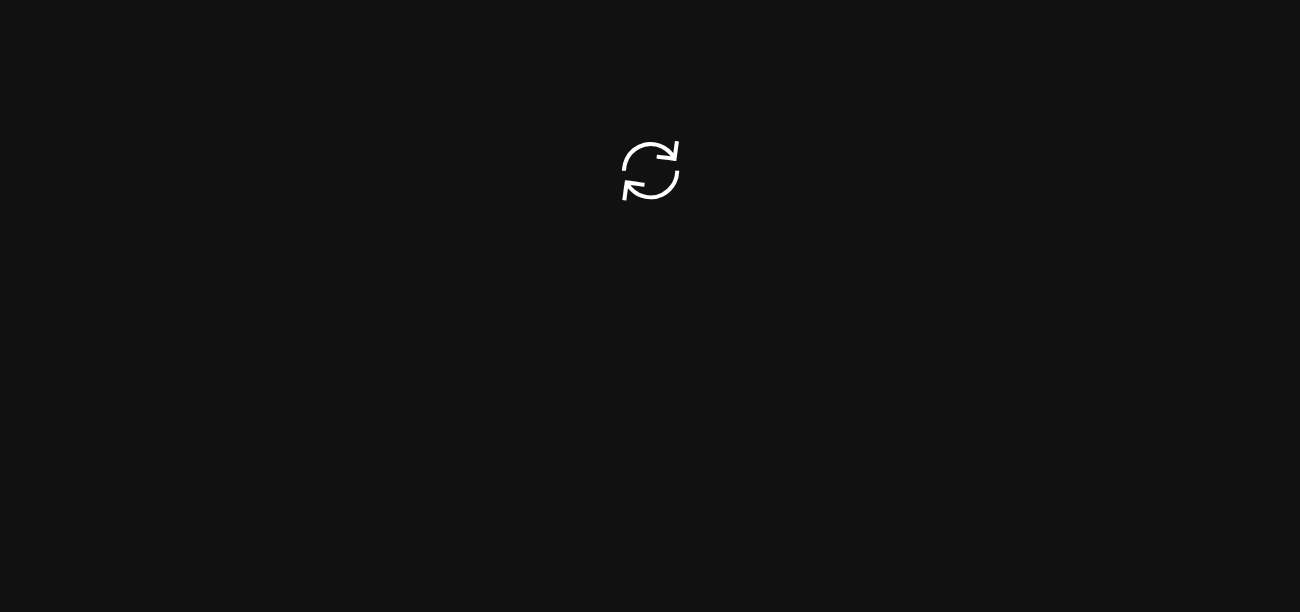 scroll, scrollTop: 0, scrollLeft: 0, axis: both 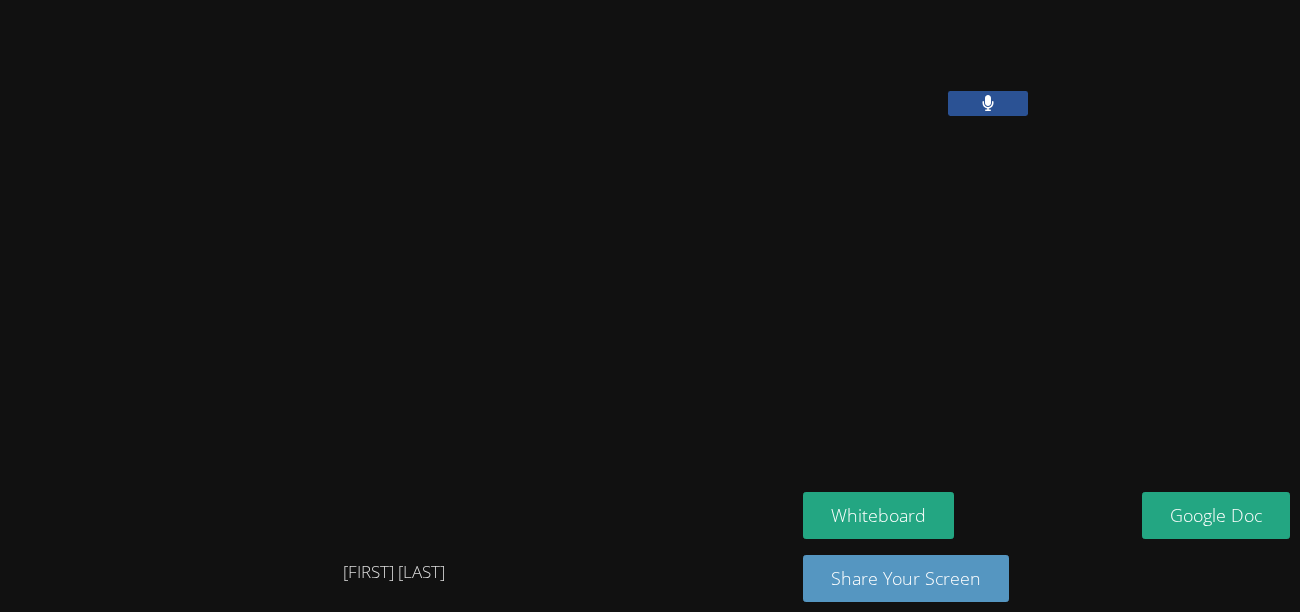 click at bounding box center [988, 103] 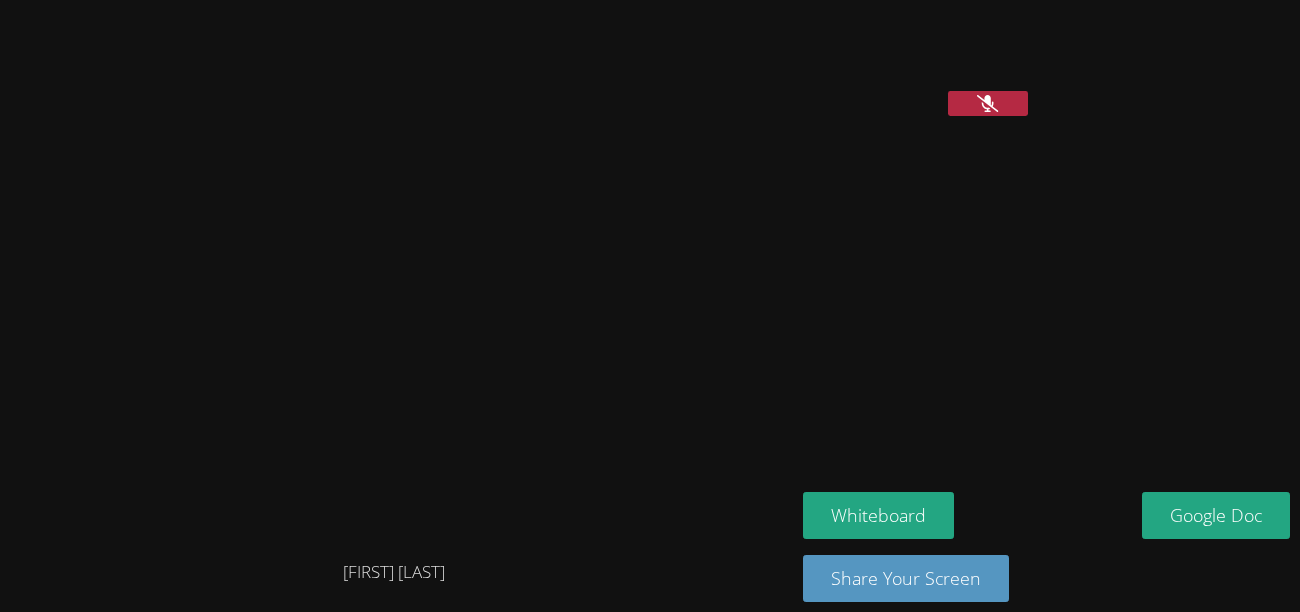 click at bounding box center (988, 103) 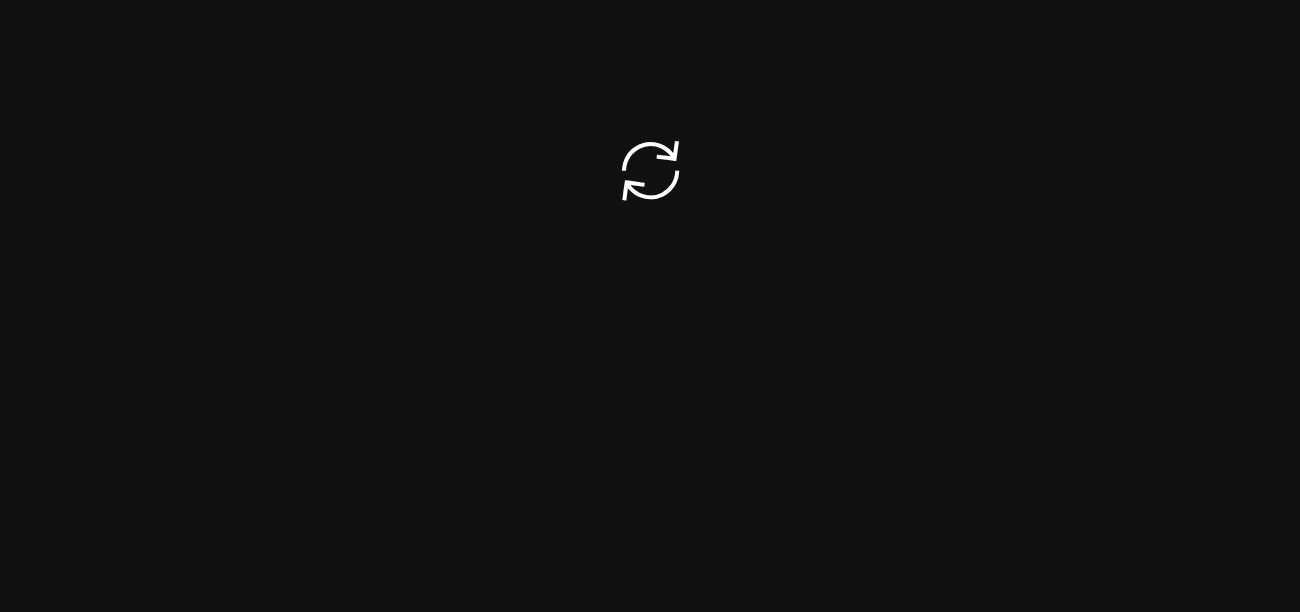 scroll, scrollTop: 0, scrollLeft: 0, axis: both 